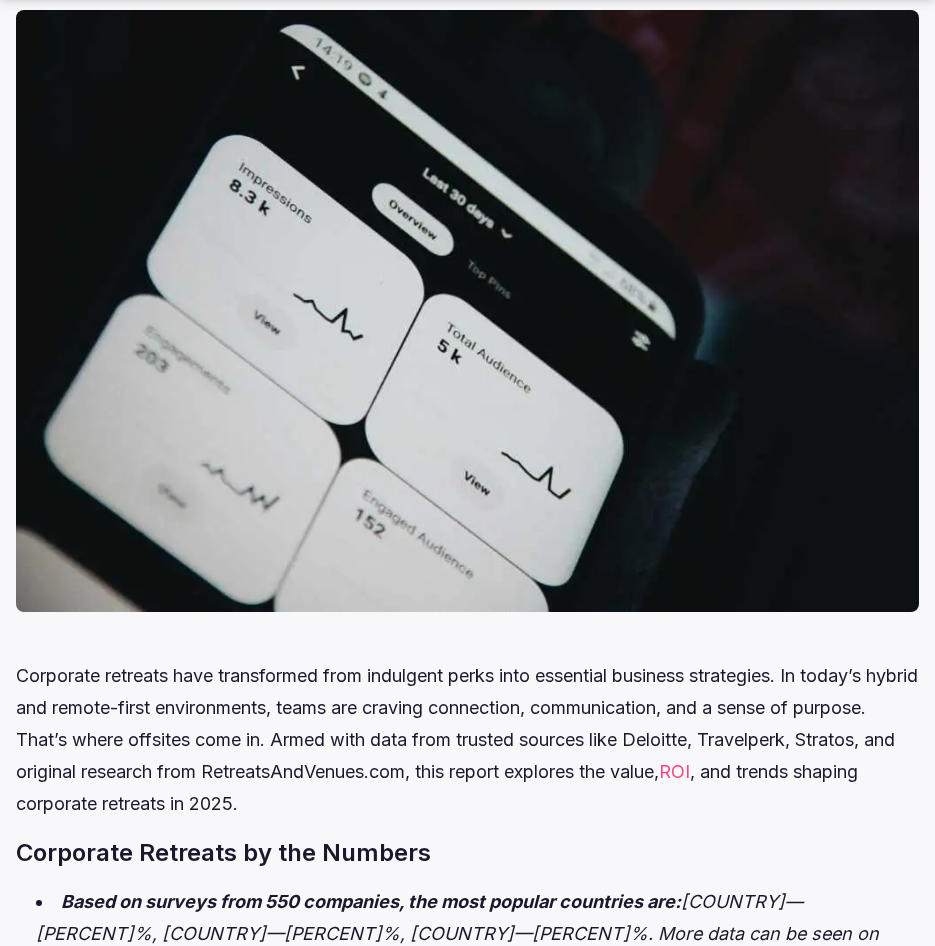scroll, scrollTop: 600, scrollLeft: 0, axis: vertical 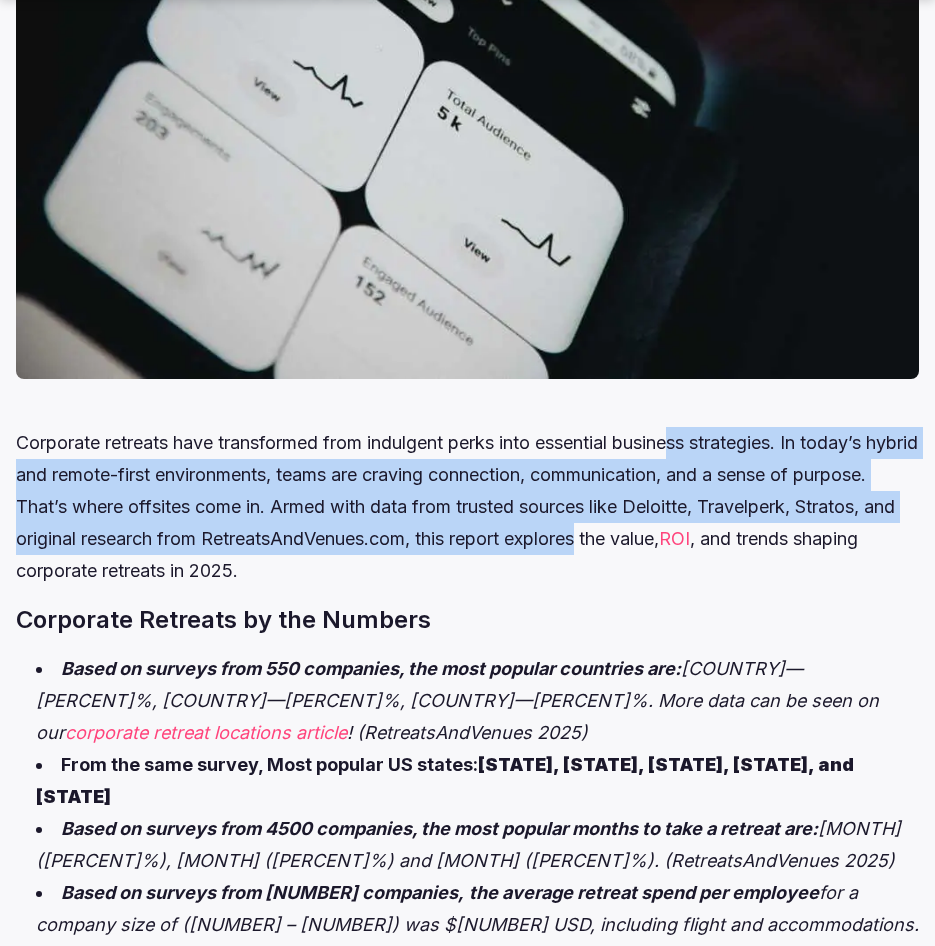 drag, startPoint x: 688, startPoint y: 511, endPoint x: 702, endPoint y: 552, distance: 43.32436 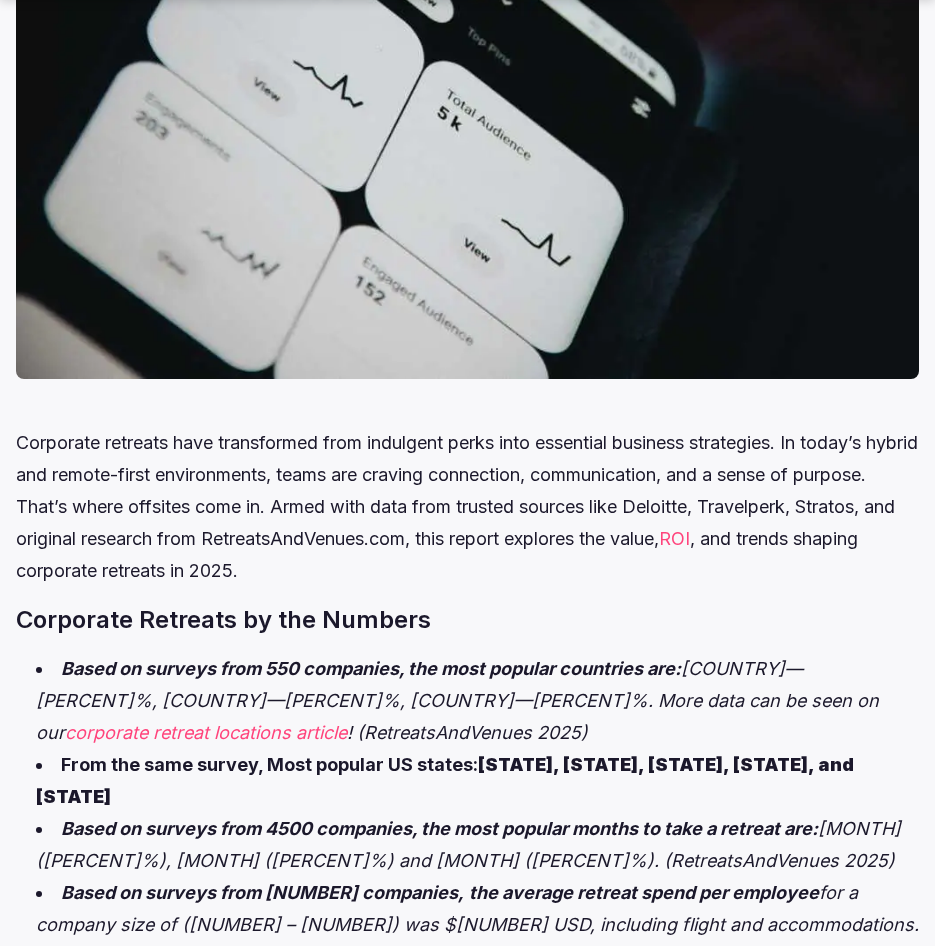 drag, startPoint x: 702, startPoint y: 552, endPoint x: 692, endPoint y: 566, distance: 17.20465 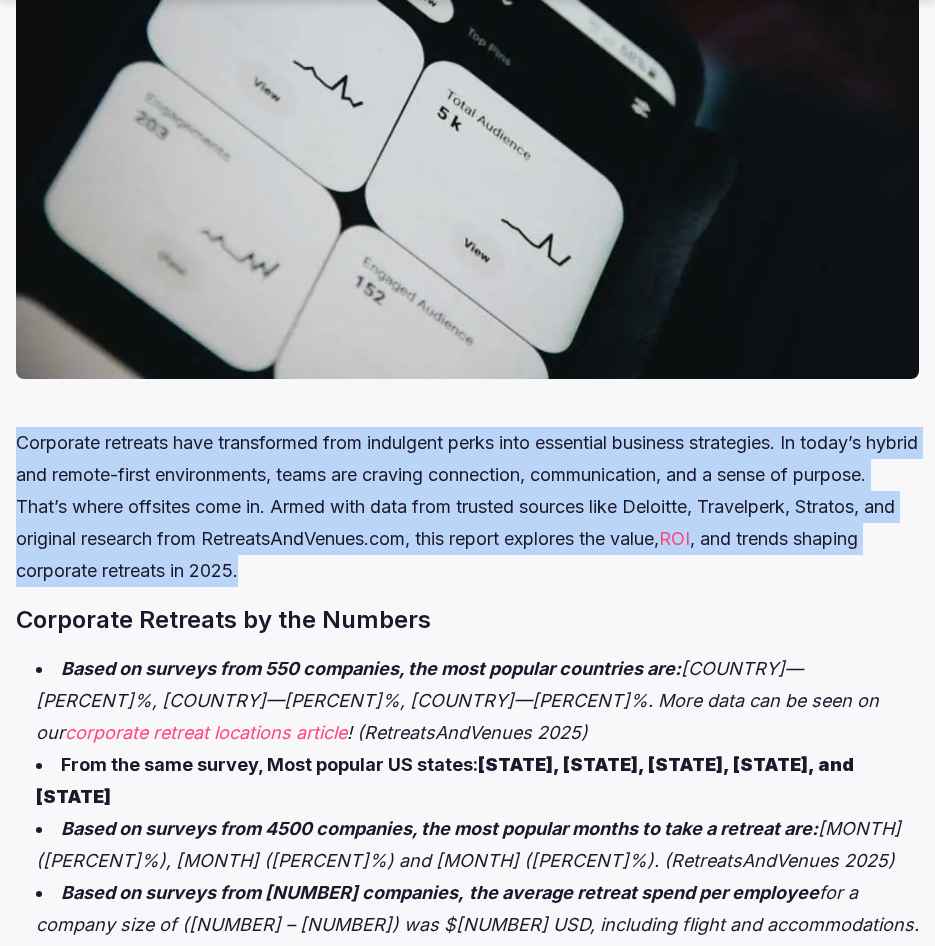 drag, startPoint x: 667, startPoint y: 562, endPoint x: 20, endPoint y: 441, distance: 658.2173 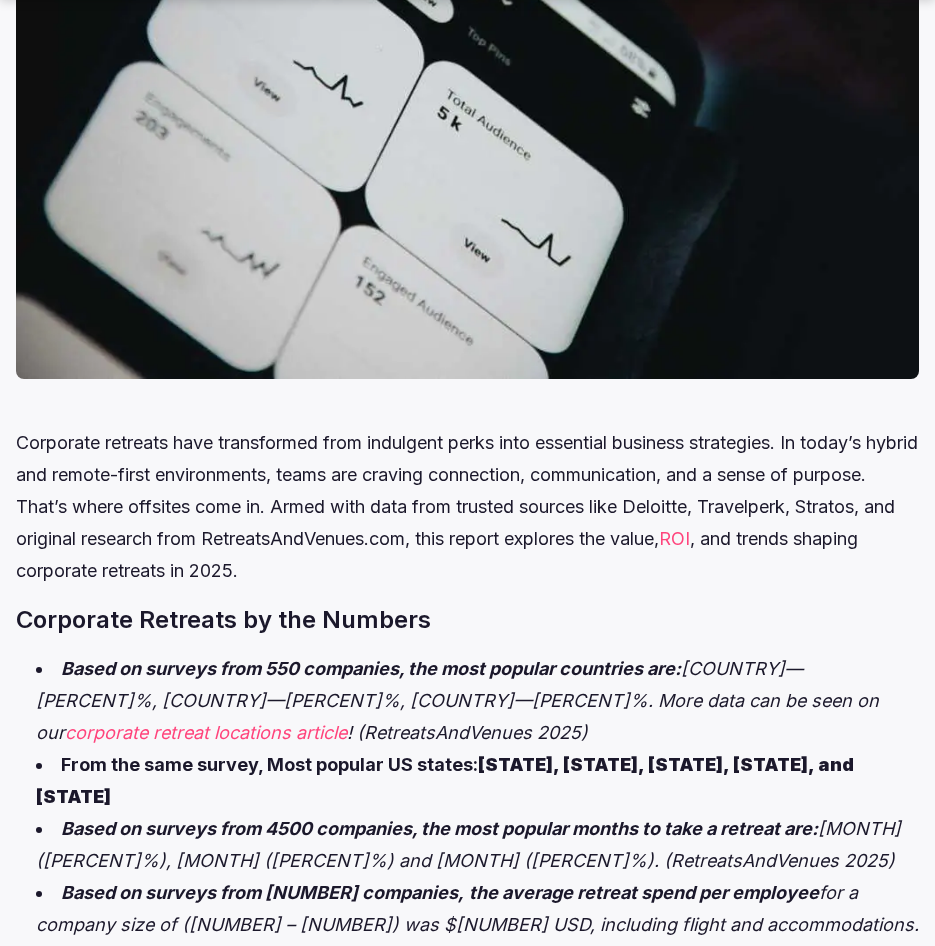 click on "Corporate retreats have transformed from indulgent perks into essential business strategies. In today’s hybrid and remote-first environments, teams are craving connection, communication, and a sense of purpose. That’s where offsites come in. Armed with data from trusted sources like Deloitte, Travelperk, Stratos, and original research from RetreatsAndVenues.com, this report explores the value, ROI , and trends shaping corporate retreats in 2025
Corporate Retreats by the Numbers
Based on surveys from 550 companies, the most popular countries are:  [COUNTRY]—[PERCENT]%, [COUNTRY]—[PERCENT]%, [COUNTRY]—[PERCENT]%. More data can be seen on our  corporate retreat locations article ! (RetreatsAndVenues 2025)
From the same survey, Most popular US states:  [STATE], [STATE], [STATE], [STATE], and [STATE]
Based on surveys from 4500 companies, the most popular months to take a retreat are:  [MONTH] ([PERCENT]%), [MONTH] ([PERCENT]%) and [MONTH] ([PERCENT]%). (RetreatsAndVenues 2025)
Stratos" at bounding box center (467, 2365) 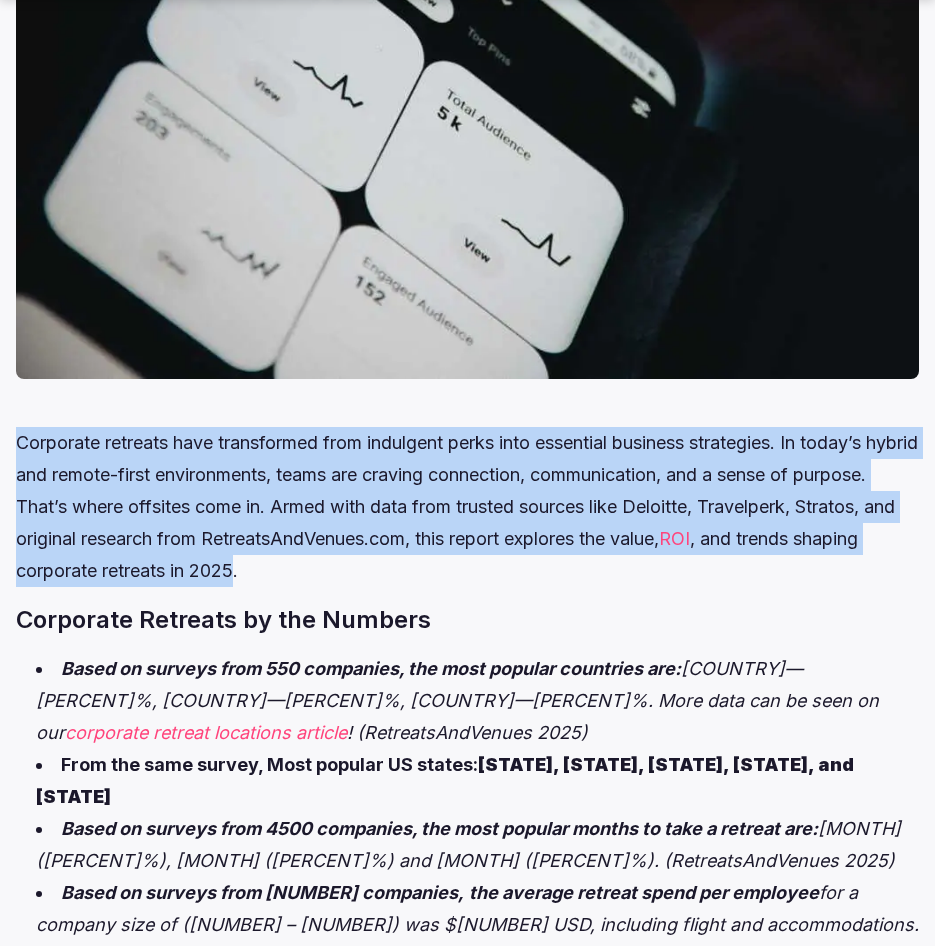 drag, startPoint x: 371, startPoint y: 573, endPoint x: -4, endPoint y: 444, distance: 396.56778 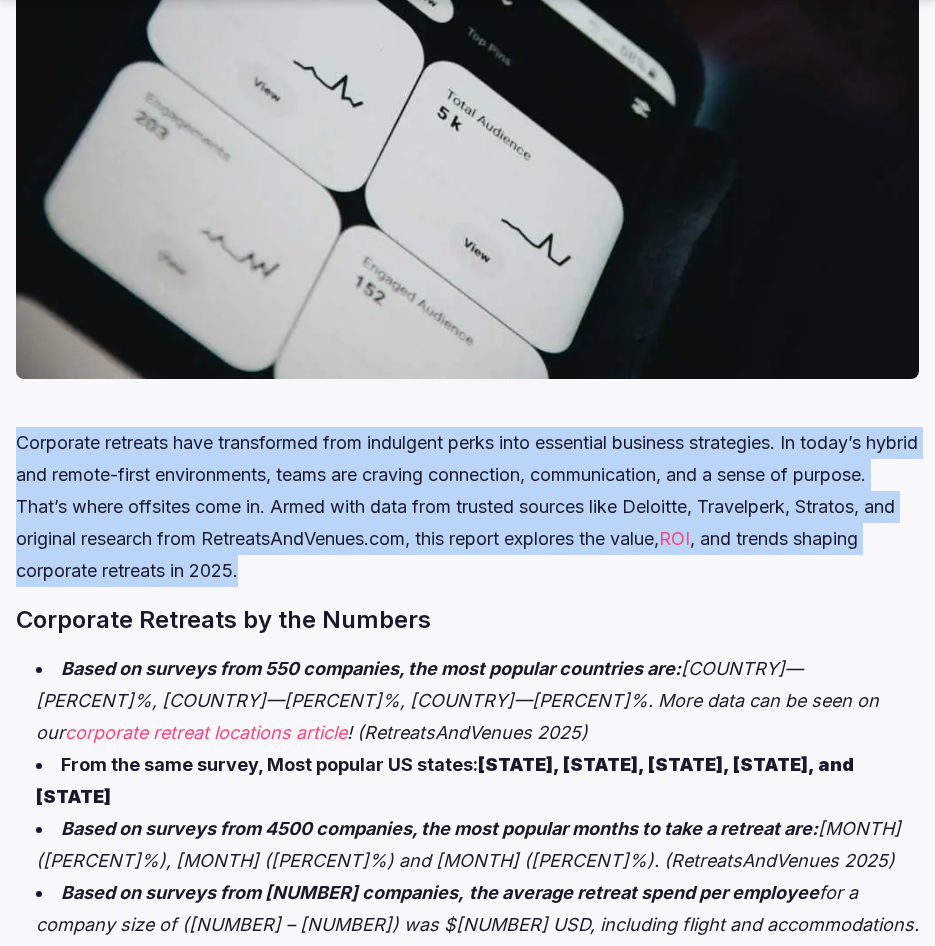 drag, startPoint x: 411, startPoint y: 576, endPoint x: 13, endPoint y: 429, distance: 424.2794 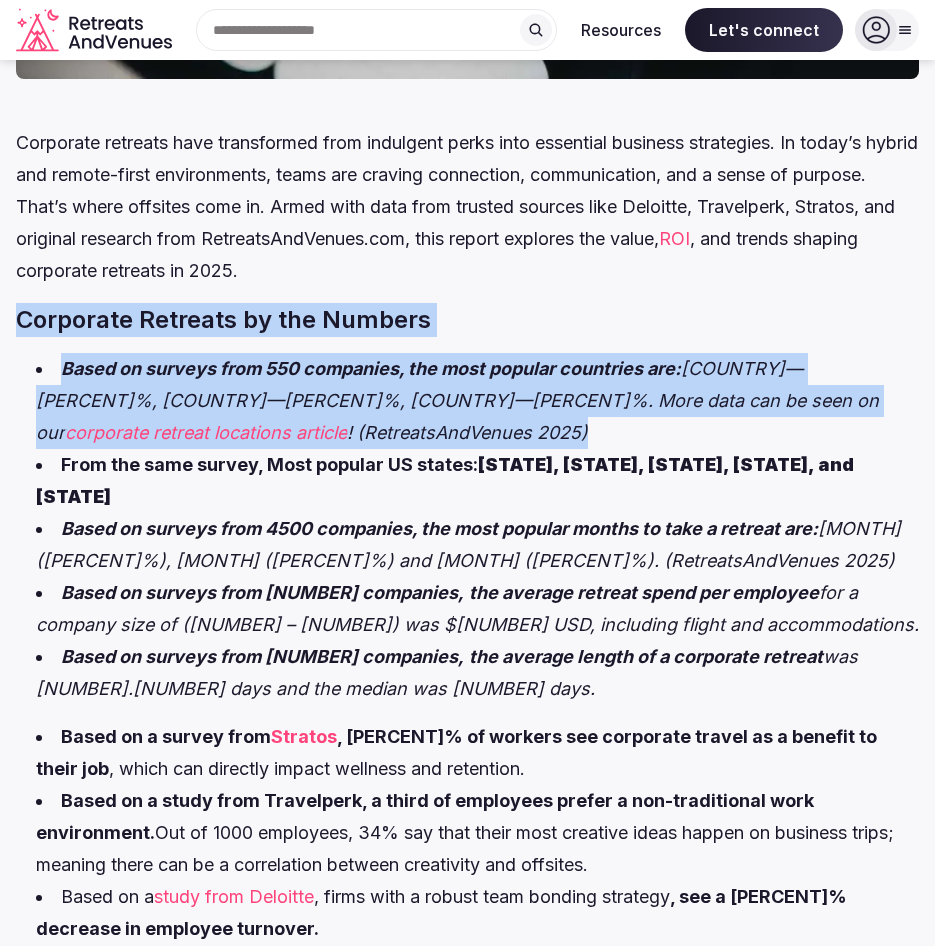 drag, startPoint x: 295, startPoint y: 433, endPoint x: 17, endPoint y: 304, distance: 306.47186 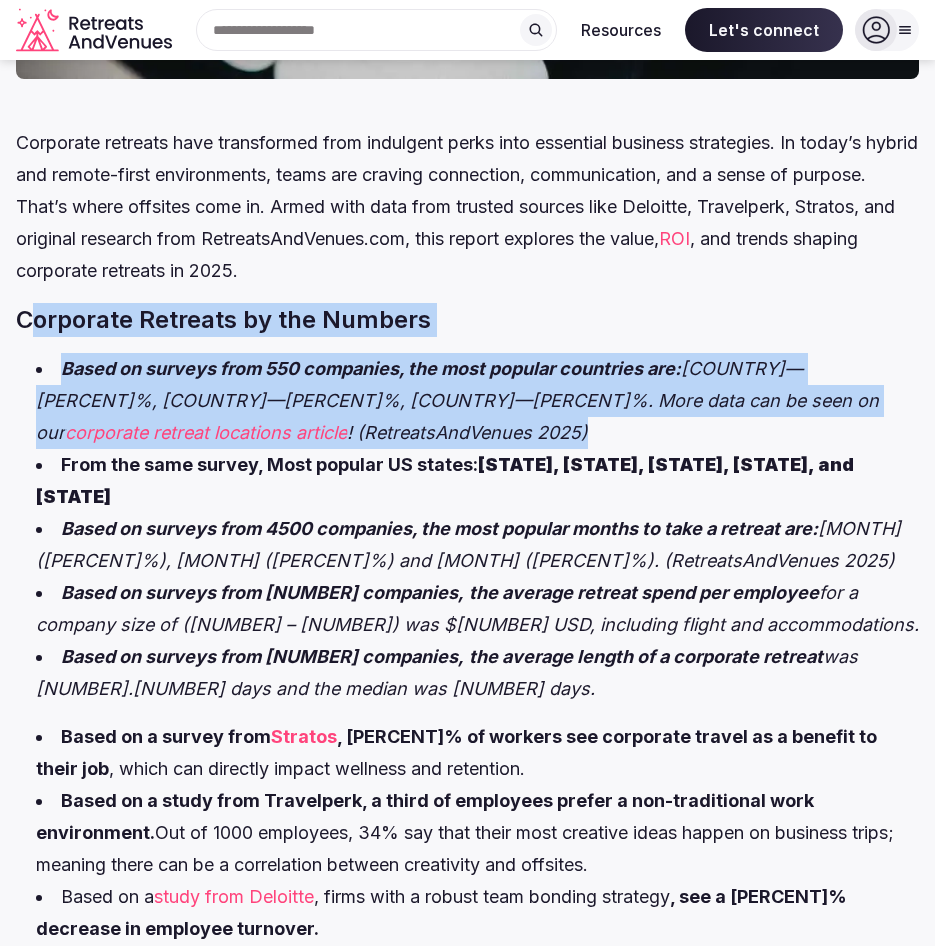 drag, startPoint x: 25, startPoint y: 319, endPoint x: 300, endPoint y: 435, distance: 298.46442 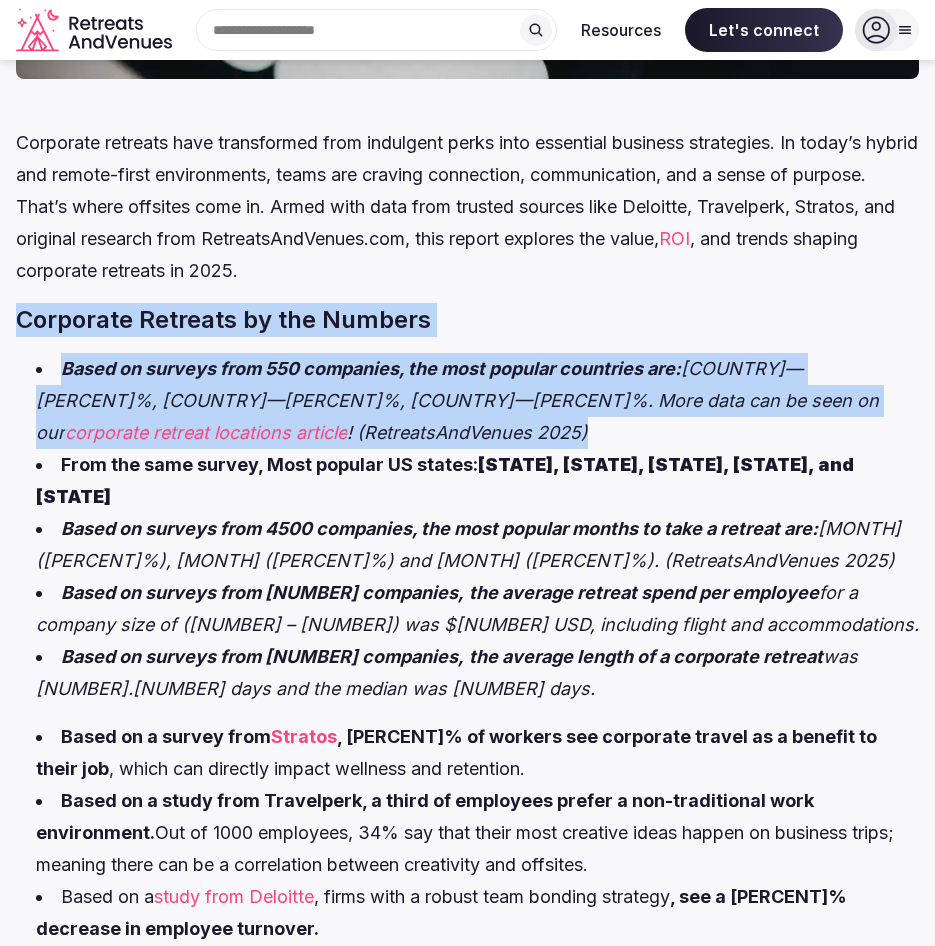 drag, startPoint x: 297, startPoint y: 439, endPoint x: 20, endPoint y: 311, distance: 305.14423 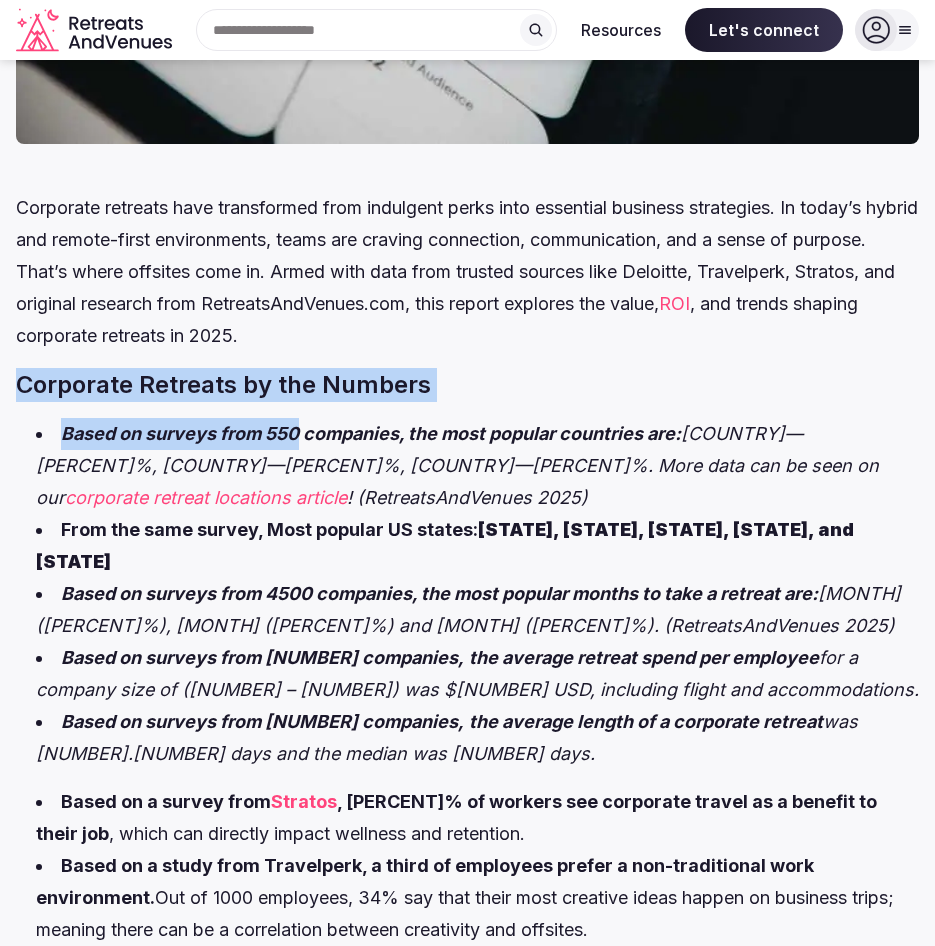 scroll, scrollTop: 800, scrollLeft: 0, axis: vertical 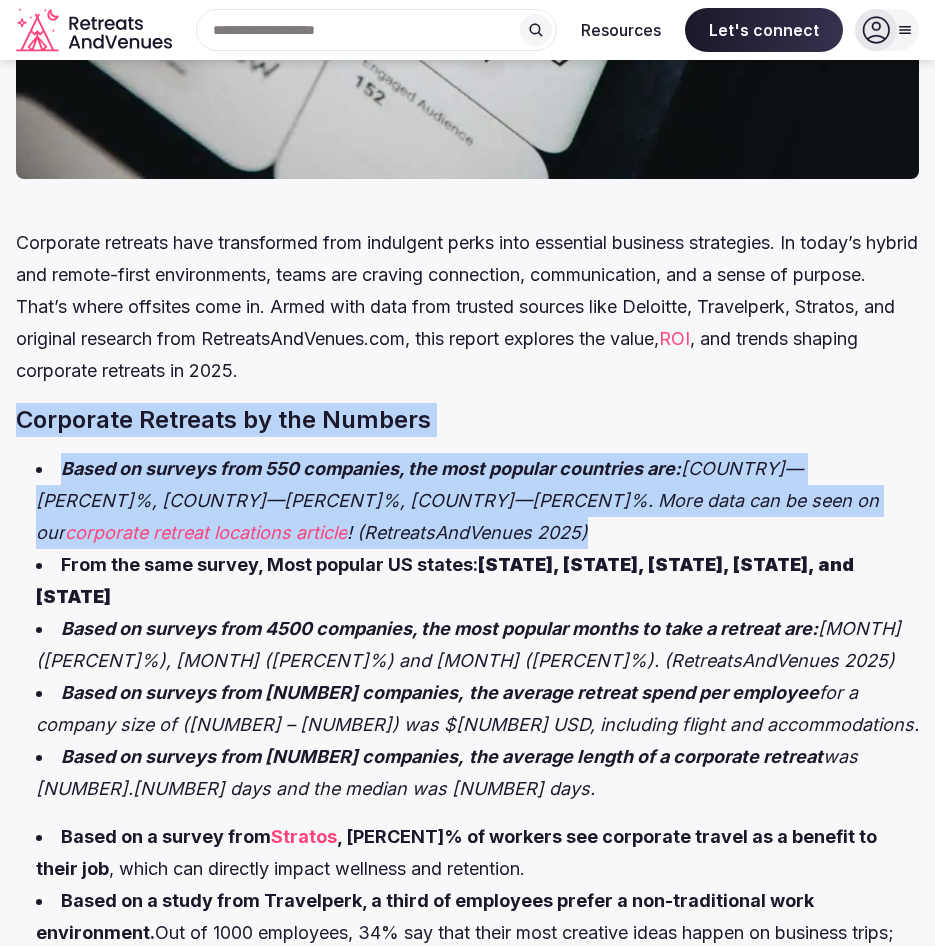 drag, startPoint x: 43, startPoint y: 330, endPoint x: 312, endPoint y: 529, distance: 334.60724 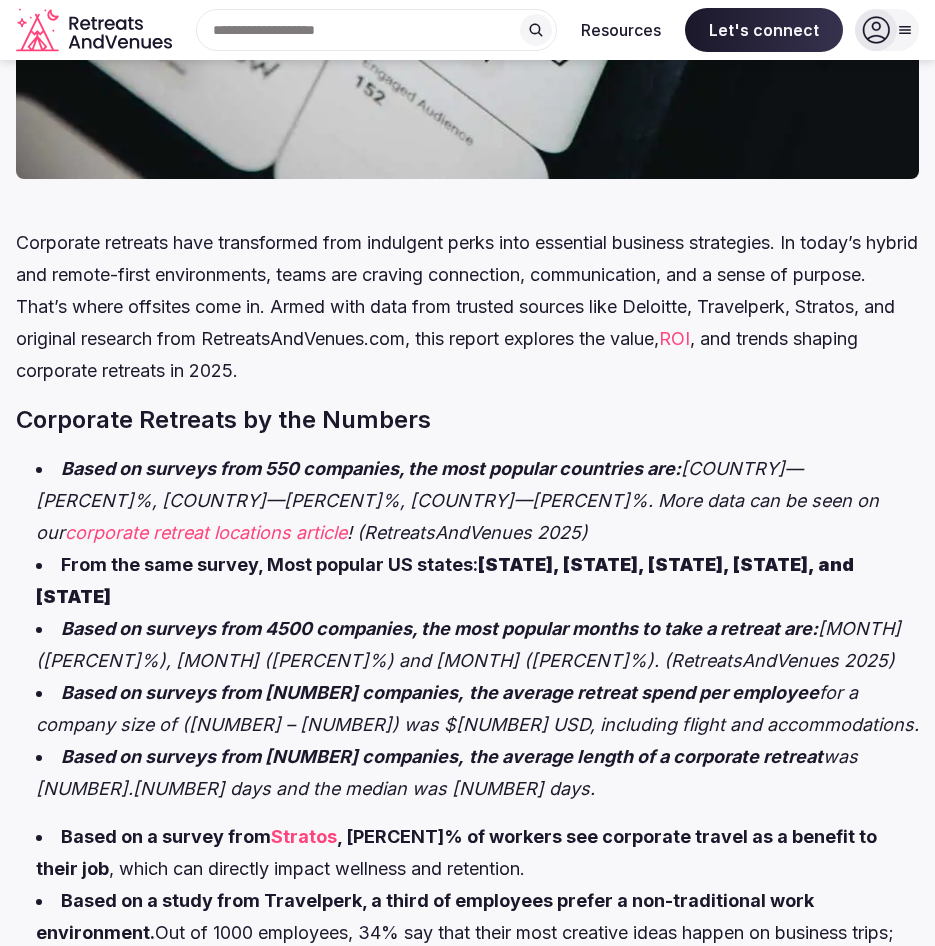 click on "Corporate Retreats by the Numbers" at bounding box center (467, 420) 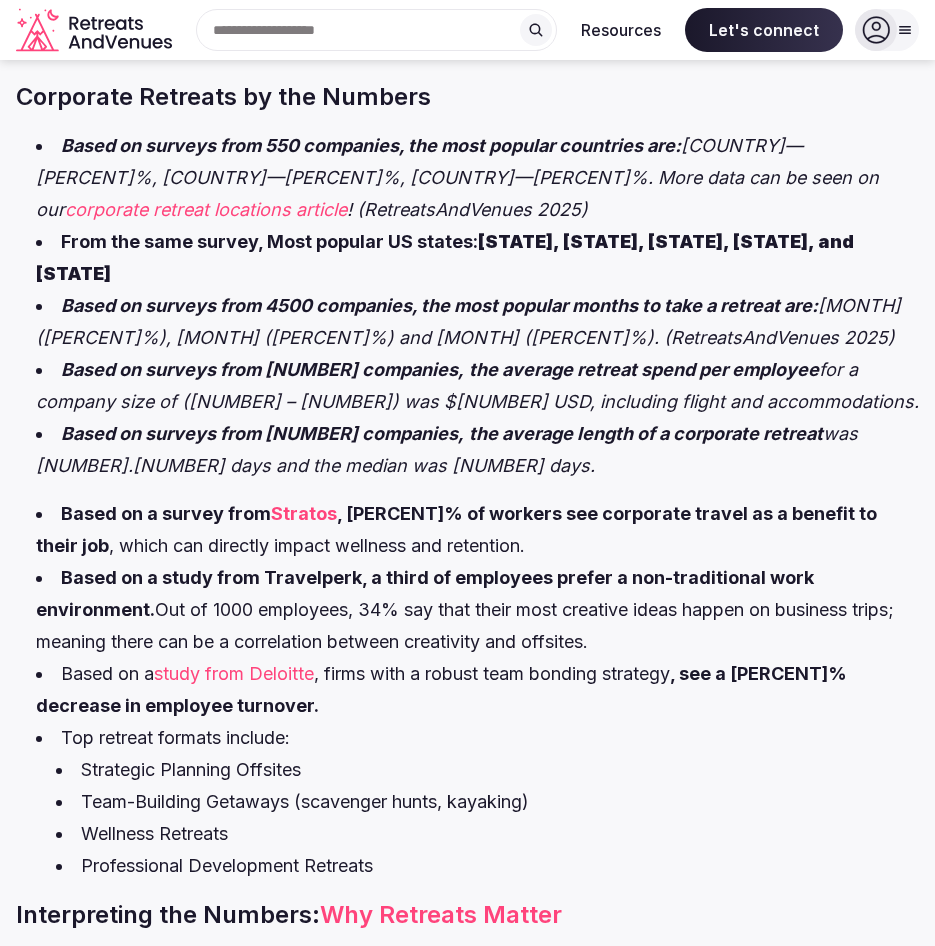 scroll, scrollTop: 1100, scrollLeft: 0, axis: vertical 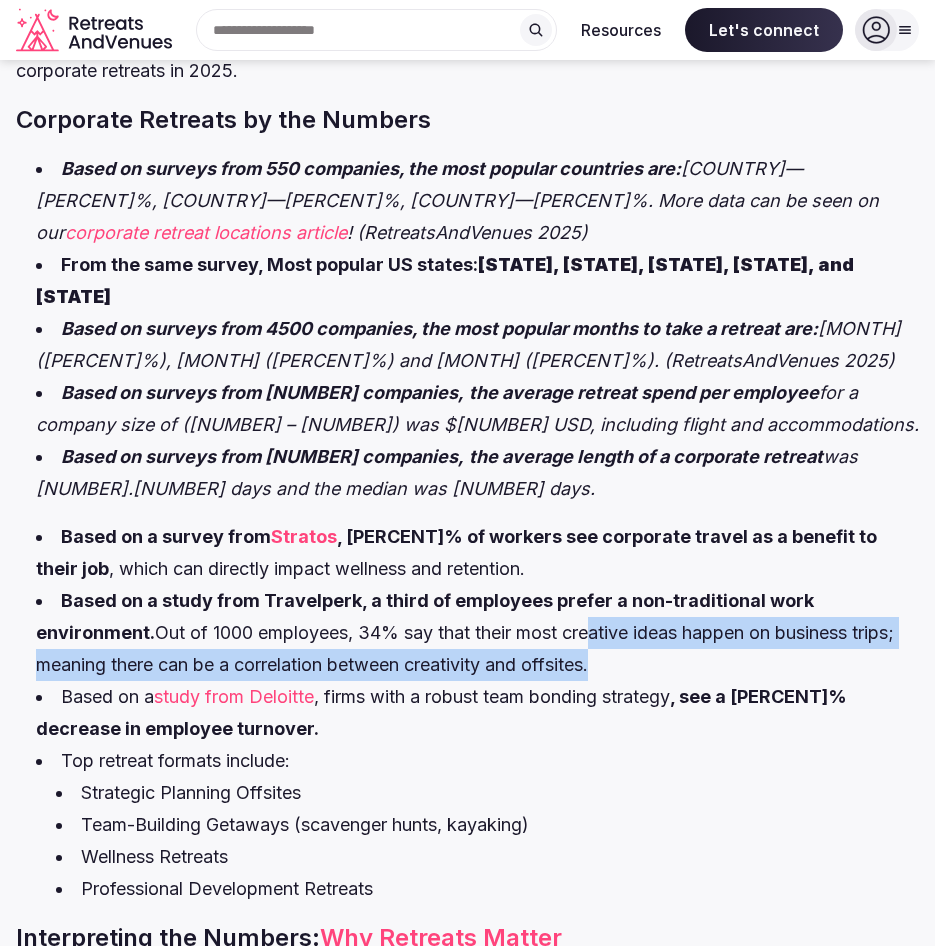 click on "Based on a study from Travelperk, a third of employees prefer a non-traditional work environment. Out of 1000 employees, 34% say that their most creative ideas happen on business trips; meaning there can be a correlation between creativity and offsites." at bounding box center (477, 633) 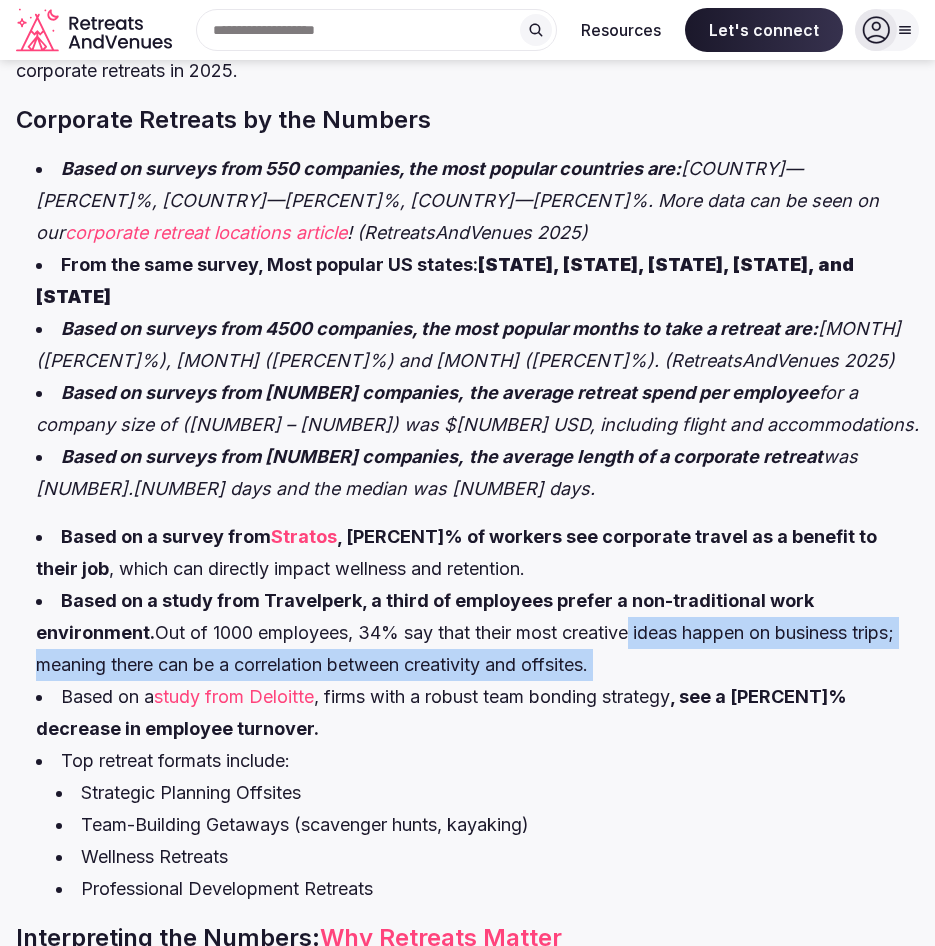 drag, startPoint x: 616, startPoint y: 638, endPoint x: 640, endPoint y: 616, distance: 32.55764 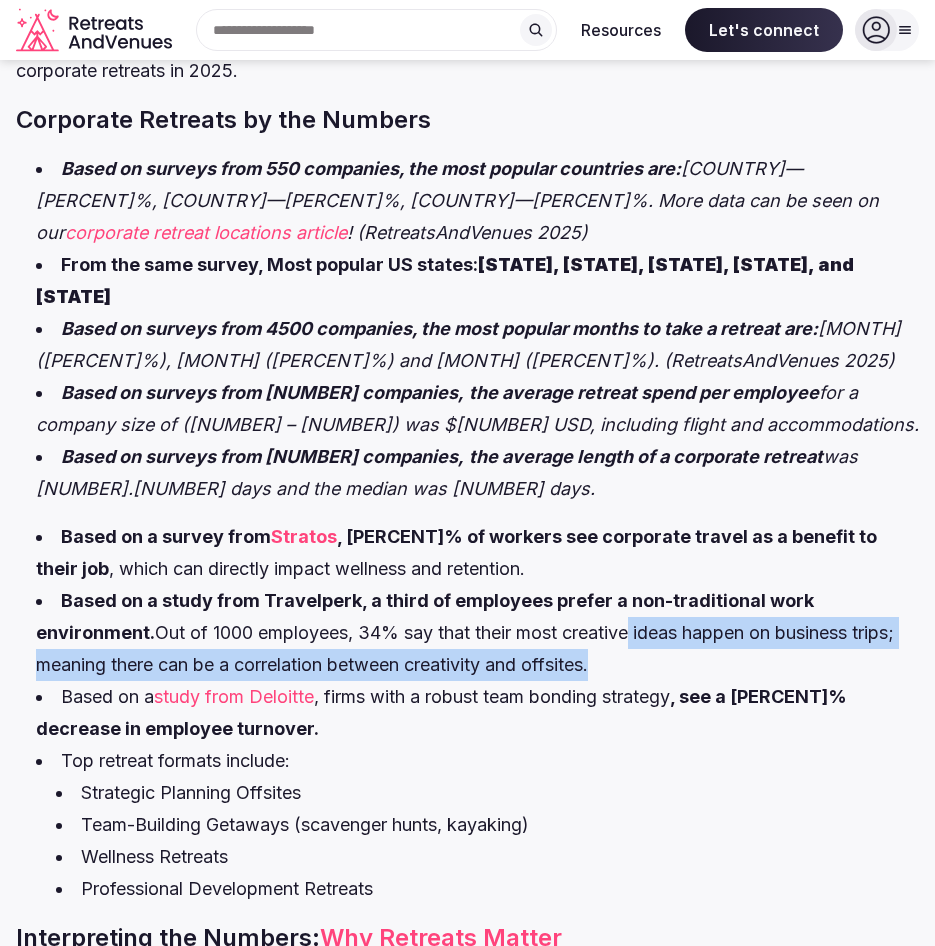 drag, startPoint x: 642, startPoint y: 601, endPoint x: 644, endPoint y: 624, distance: 23.086792 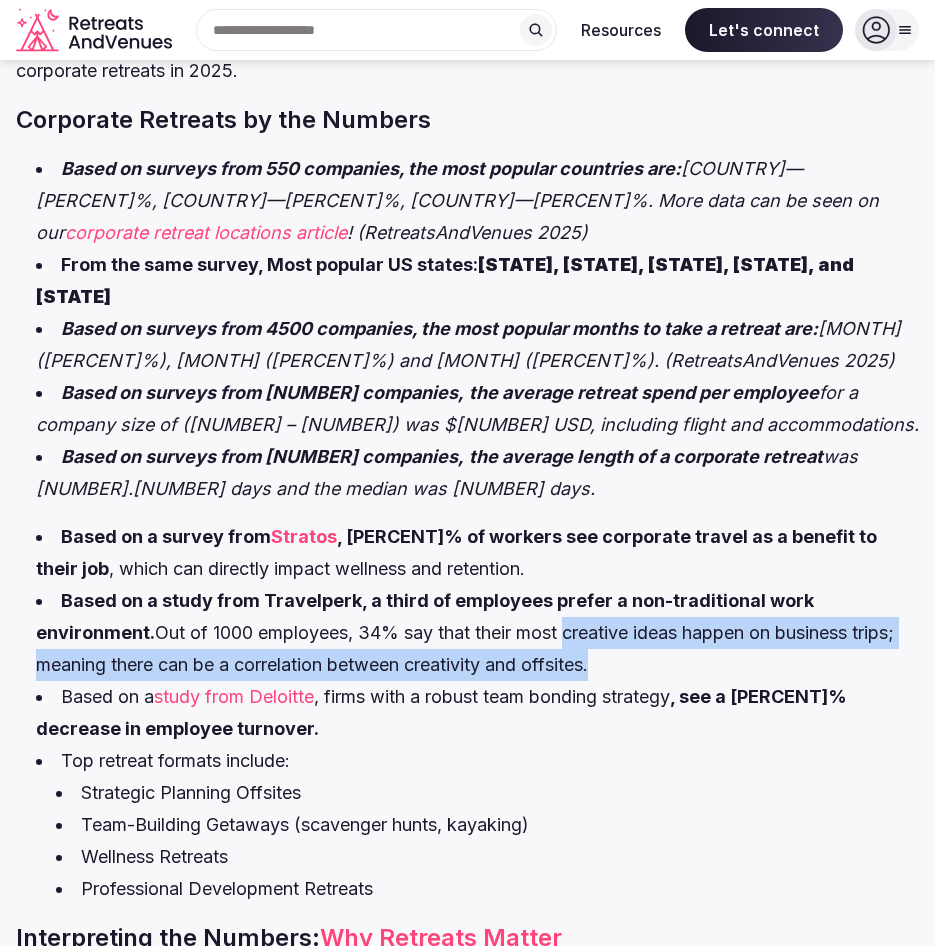 drag, startPoint x: 644, startPoint y: 624, endPoint x: 570, endPoint y: 602, distance: 77.201035 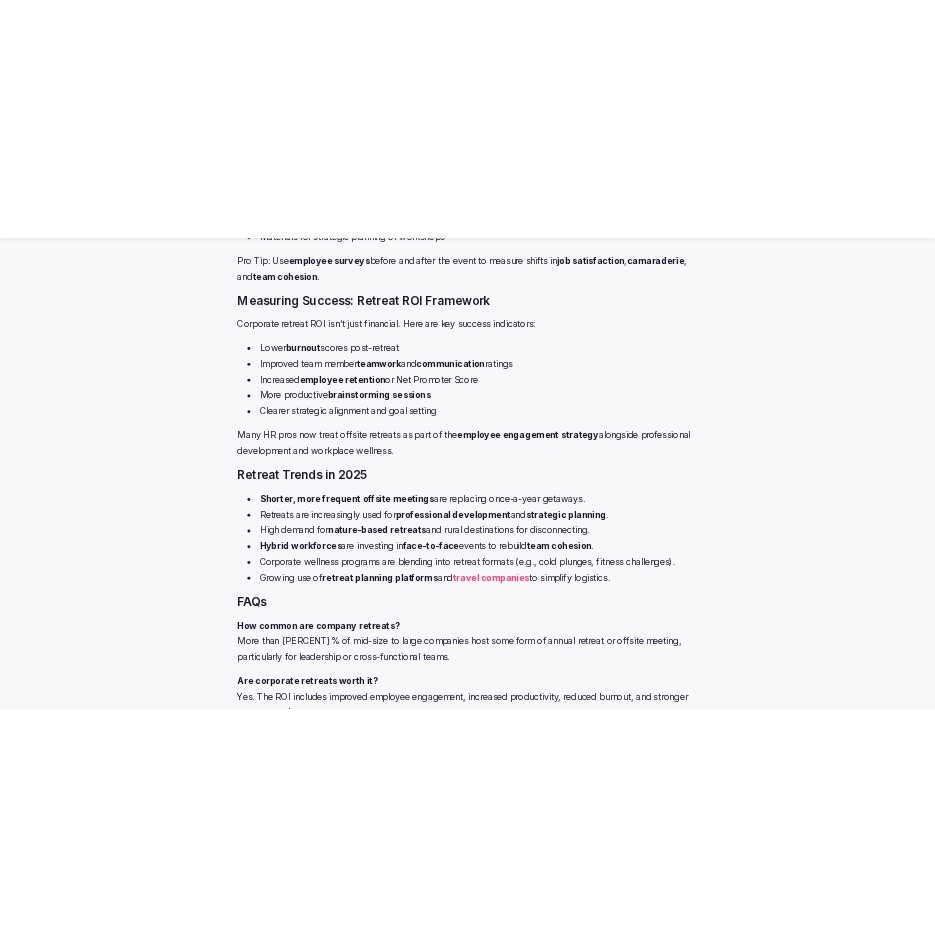 scroll, scrollTop: 3200, scrollLeft: 0, axis: vertical 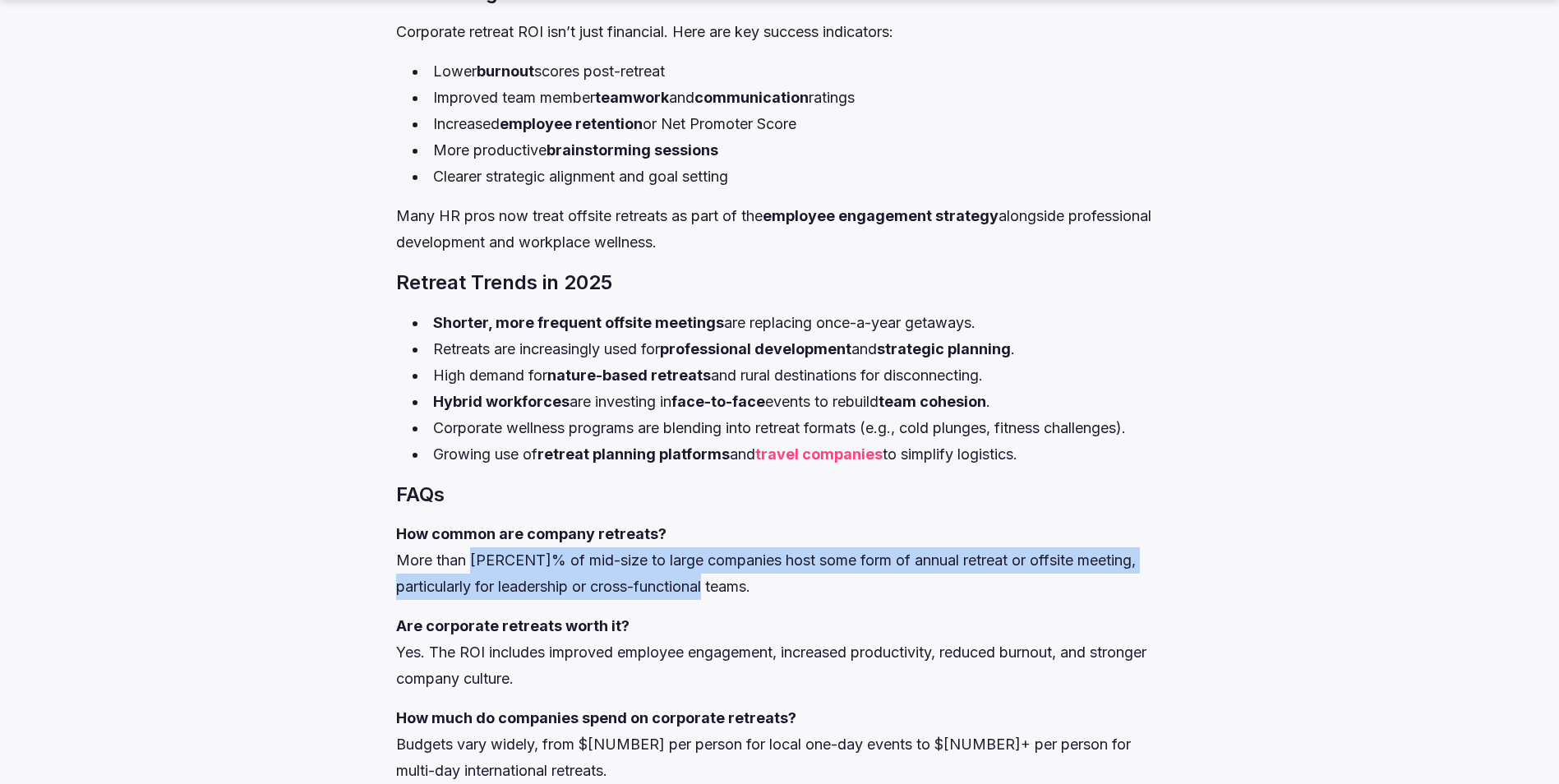 drag, startPoint x: 470, startPoint y: 556, endPoint x: 773, endPoint y: 600, distance: 306.1781 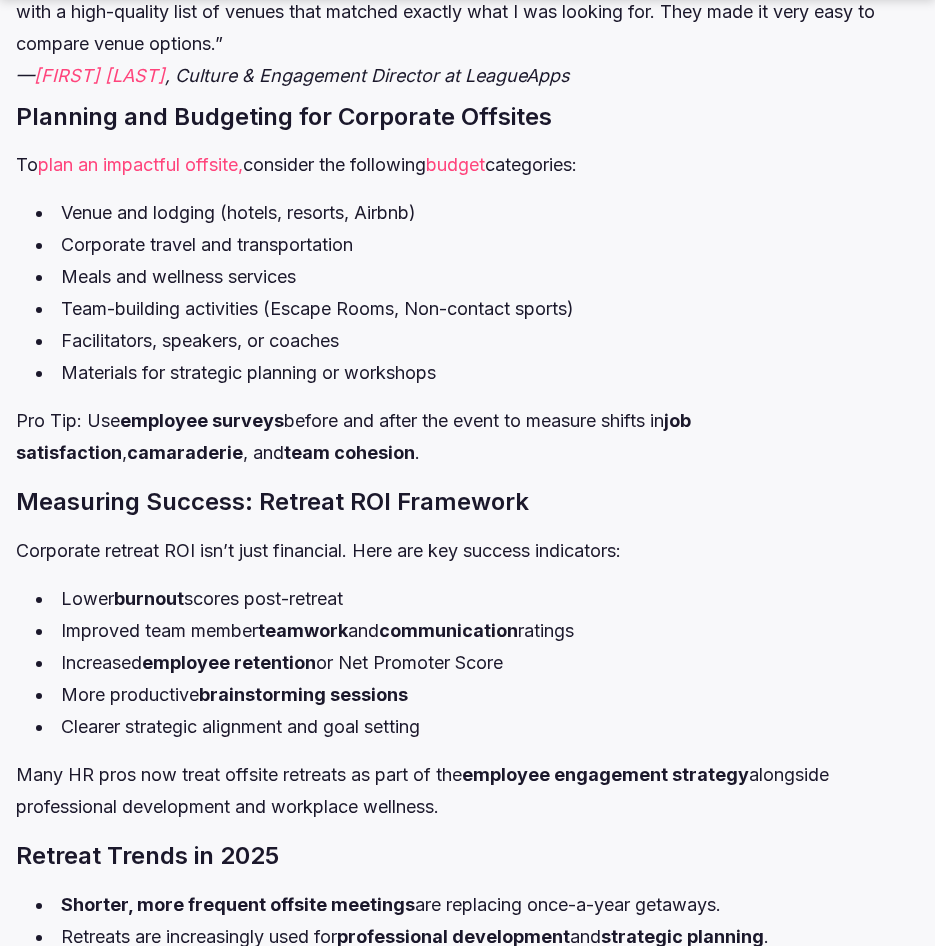 scroll, scrollTop: 2800, scrollLeft: 0, axis: vertical 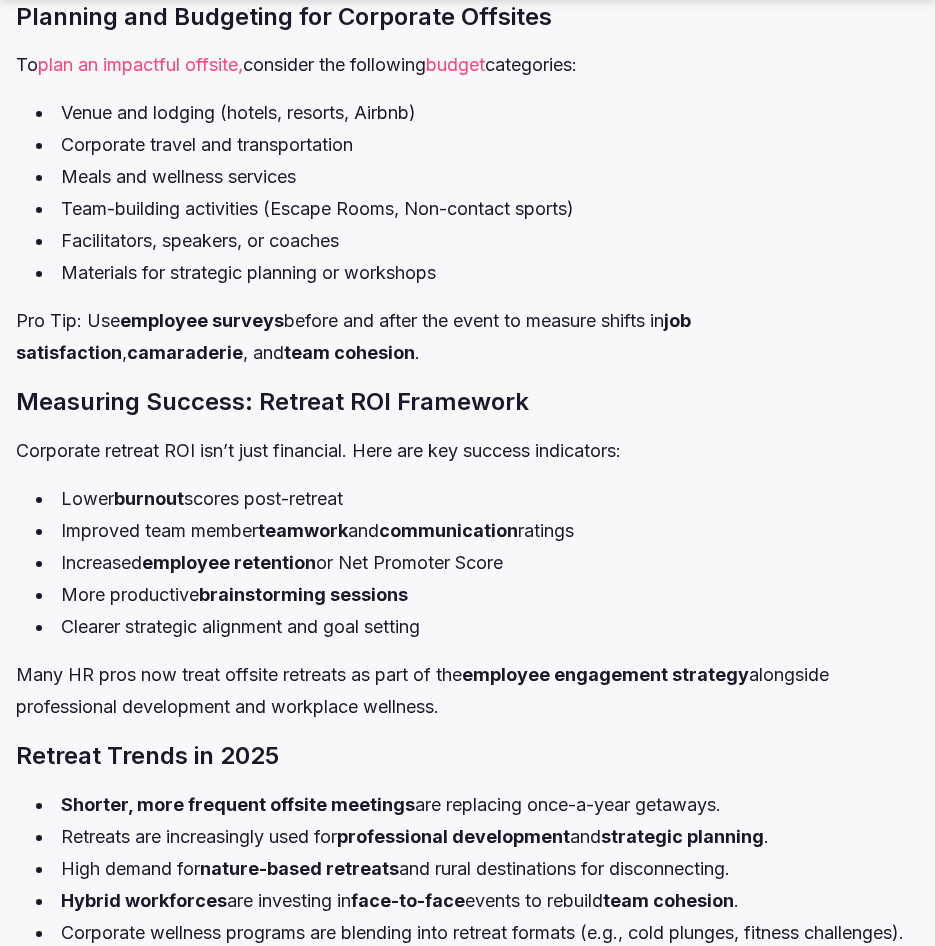 click on "Lower burnout scores post-retreat" at bounding box center (477, 499) 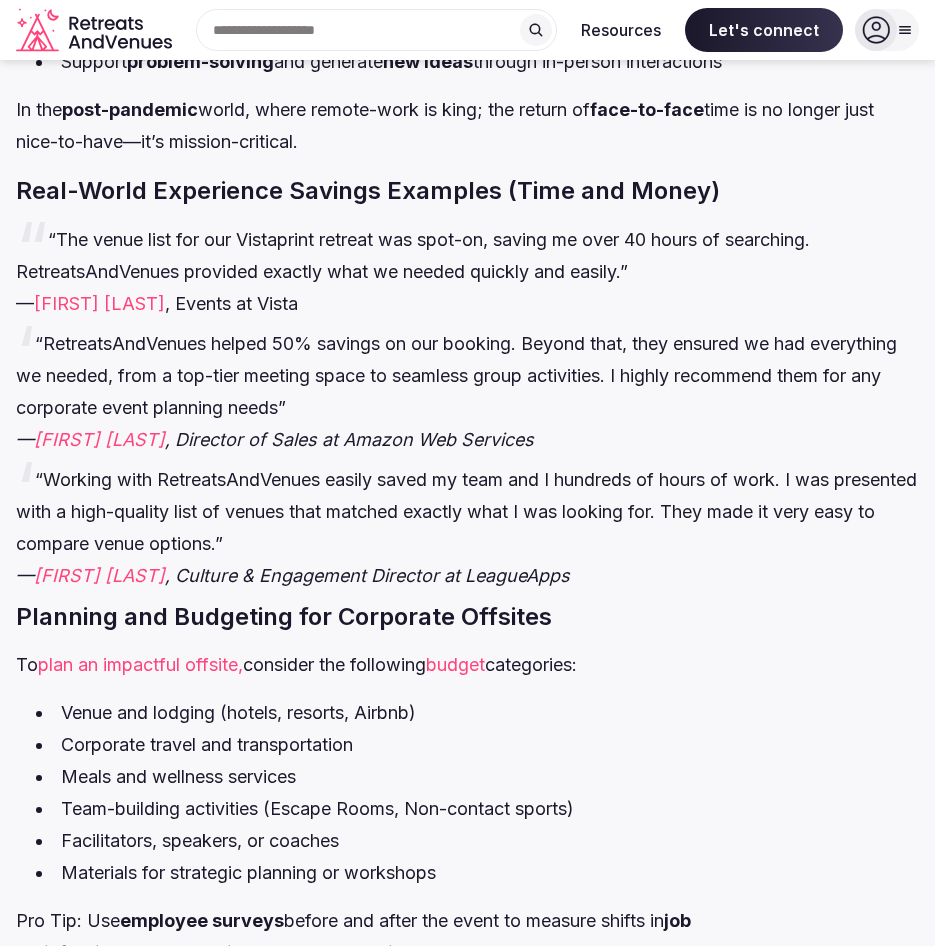 scroll, scrollTop: 1800, scrollLeft: 0, axis: vertical 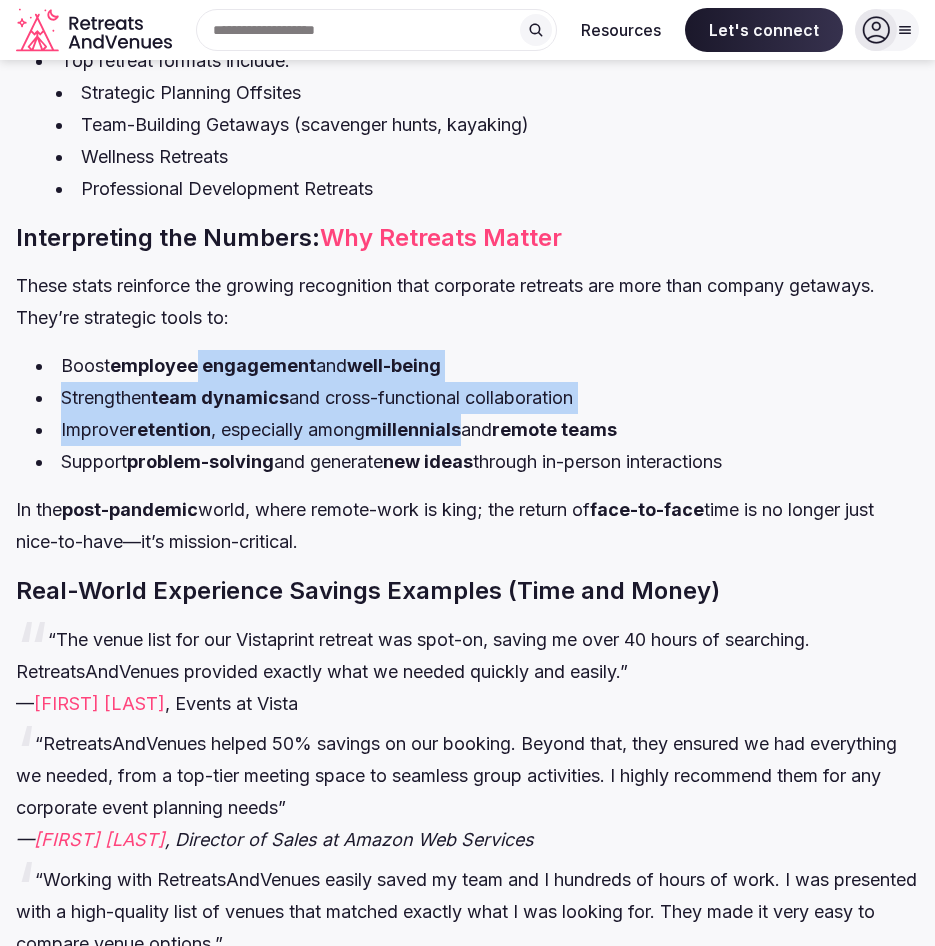 drag, startPoint x: 196, startPoint y: 324, endPoint x: 472, endPoint y: 382, distance: 282.02838 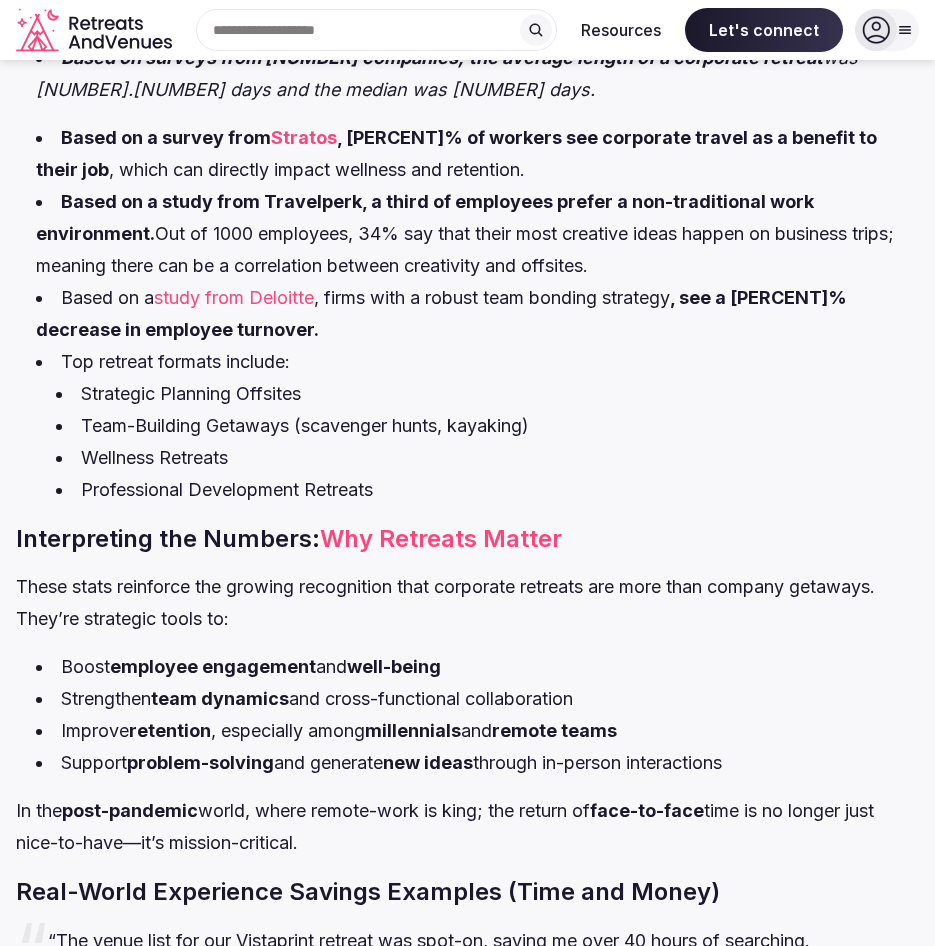 scroll, scrollTop: 1400, scrollLeft: 0, axis: vertical 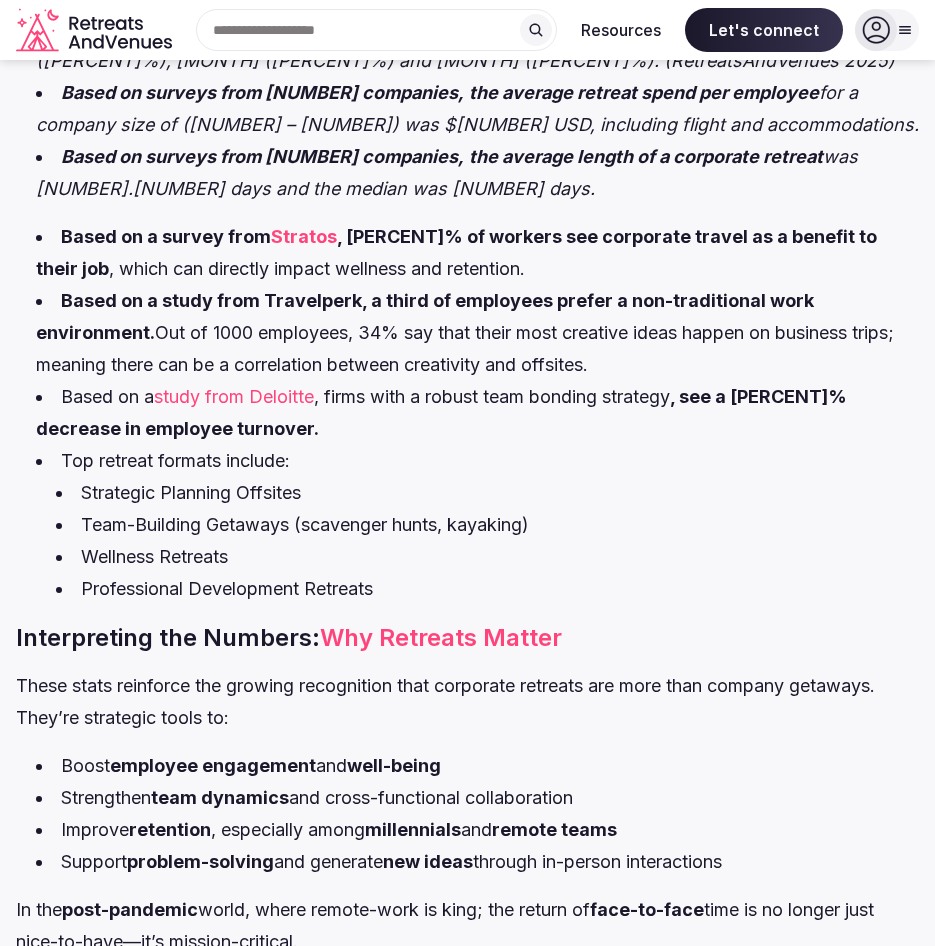 click on "Corporate retreats have transformed from indulgent perks into essential business strategies. In today’s hybrid and remote-first environments, teams are craving connection, communication, and a sense of purpose. That’s where offsites come in. Armed with data from trusted sources like Deloitte, Travelperk, Stratos, and original research from RetreatsAndVenues.com, this report explores the value, ROI , and trends shaping corporate retreats in 2025
Corporate Retreats by the Numbers
Based on surveys from 550 companies, the most popular countries are:  [COUNTRY]—[PERCENT]%, [COUNTRY]—[PERCENT]%, [COUNTRY]—[PERCENT]%. More data can be seen on our  corporate retreat locations article ! (RetreatsAndVenues 2025)
From the same survey, Most popular US states:  [STATE], [STATE], [STATE], [STATE], and [STATE]
Based on surveys from 4500 companies, the most popular months to take a retreat are:  [MONTH] ([PERCENT]%), [MONTH] ([PERCENT]%) and [MONTH] ([PERCENT]%). (RetreatsAndVenues 2025)
Stratos" at bounding box center (467, 1565) 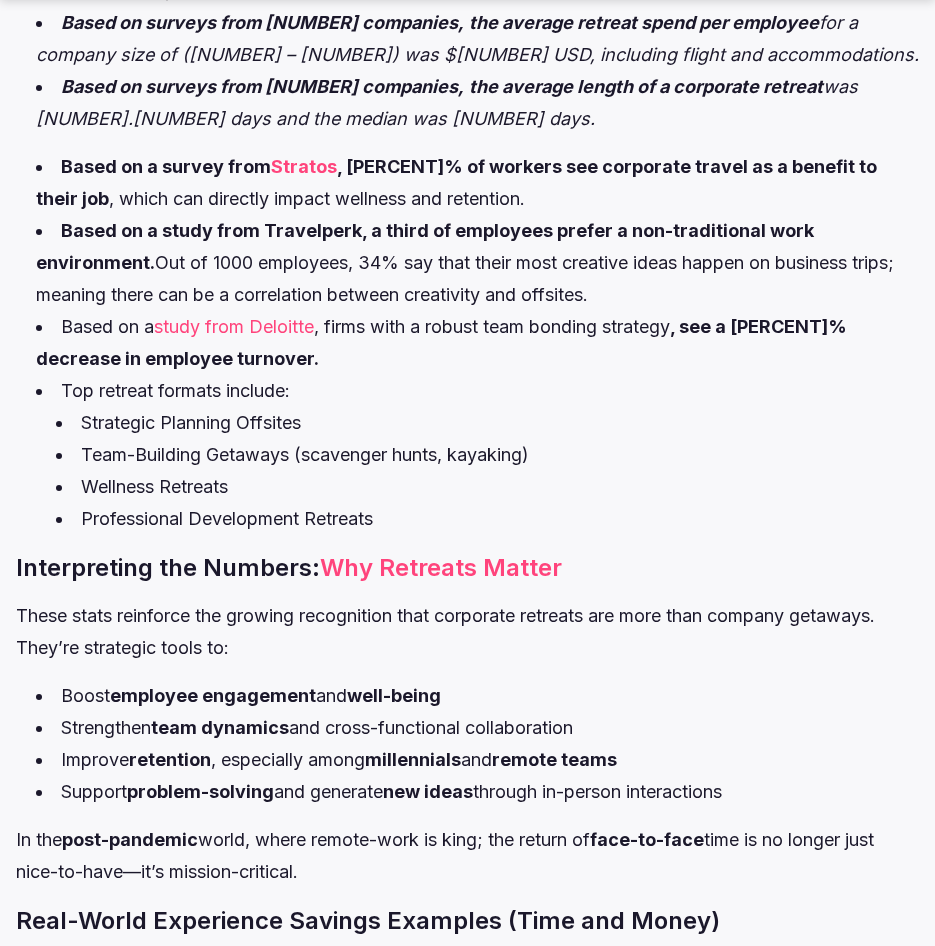 scroll, scrollTop: 1500, scrollLeft: 0, axis: vertical 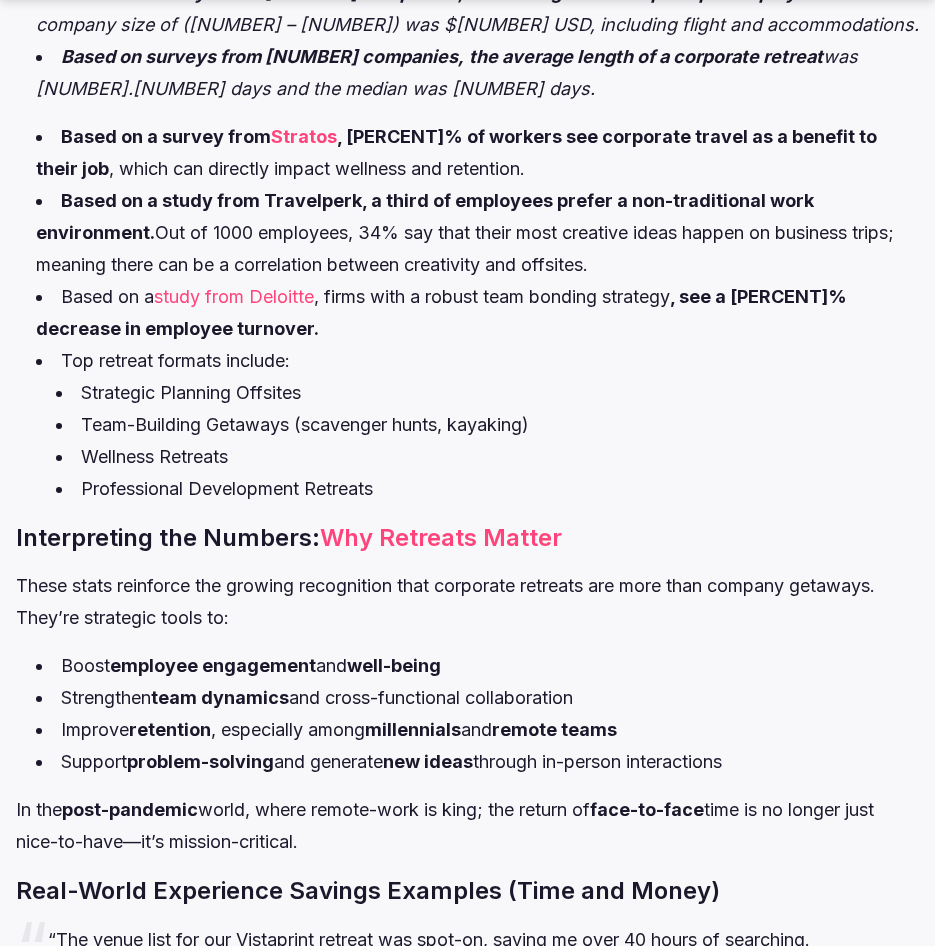 drag, startPoint x: 573, startPoint y: 497, endPoint x: 676, endPoint y: 483, distance: 103.947105 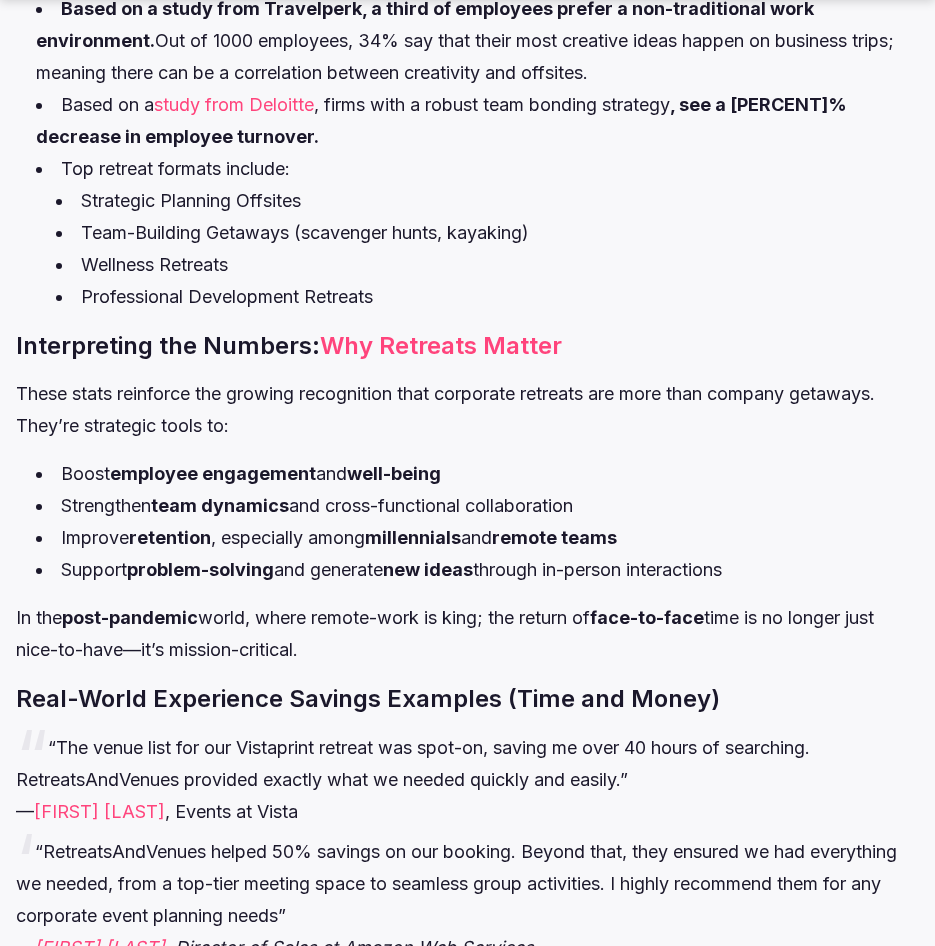 scroll, scrollTop: 1700, scrollLeft: 0, axis: vertical 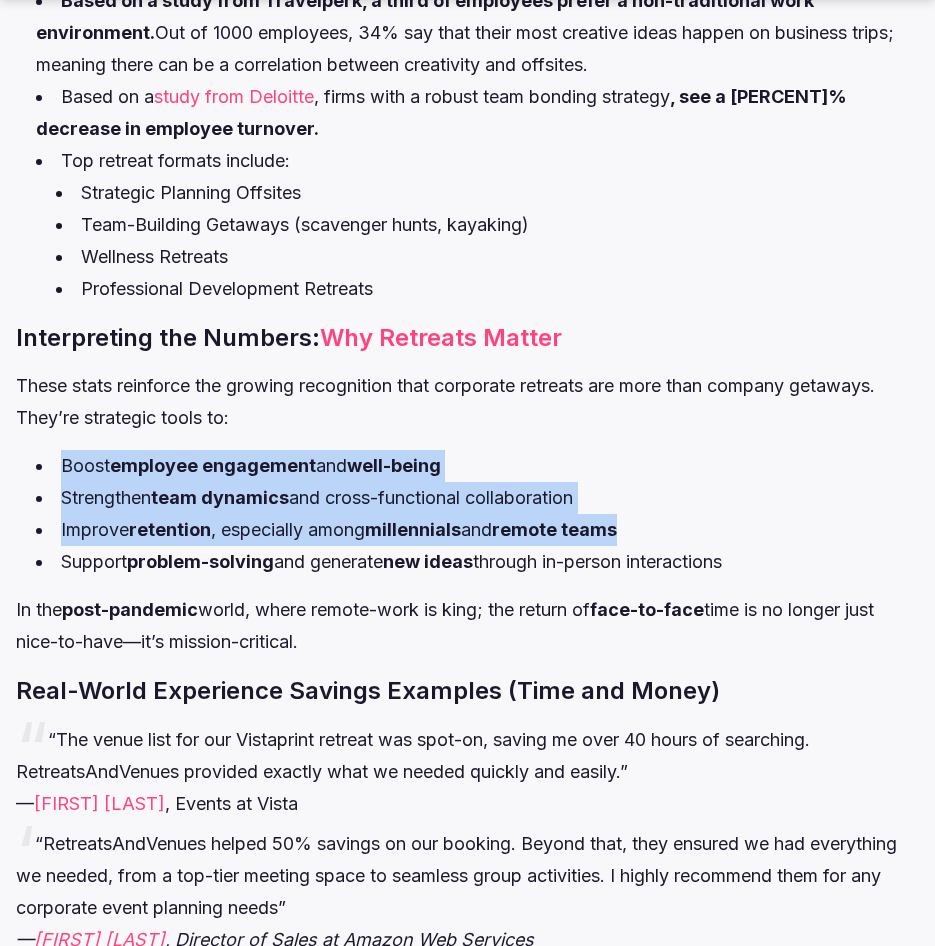drag, startPoint x: 53, startPoint y: 430, endPoint x: 642, endPoint y: 492, distance: 592.25415 